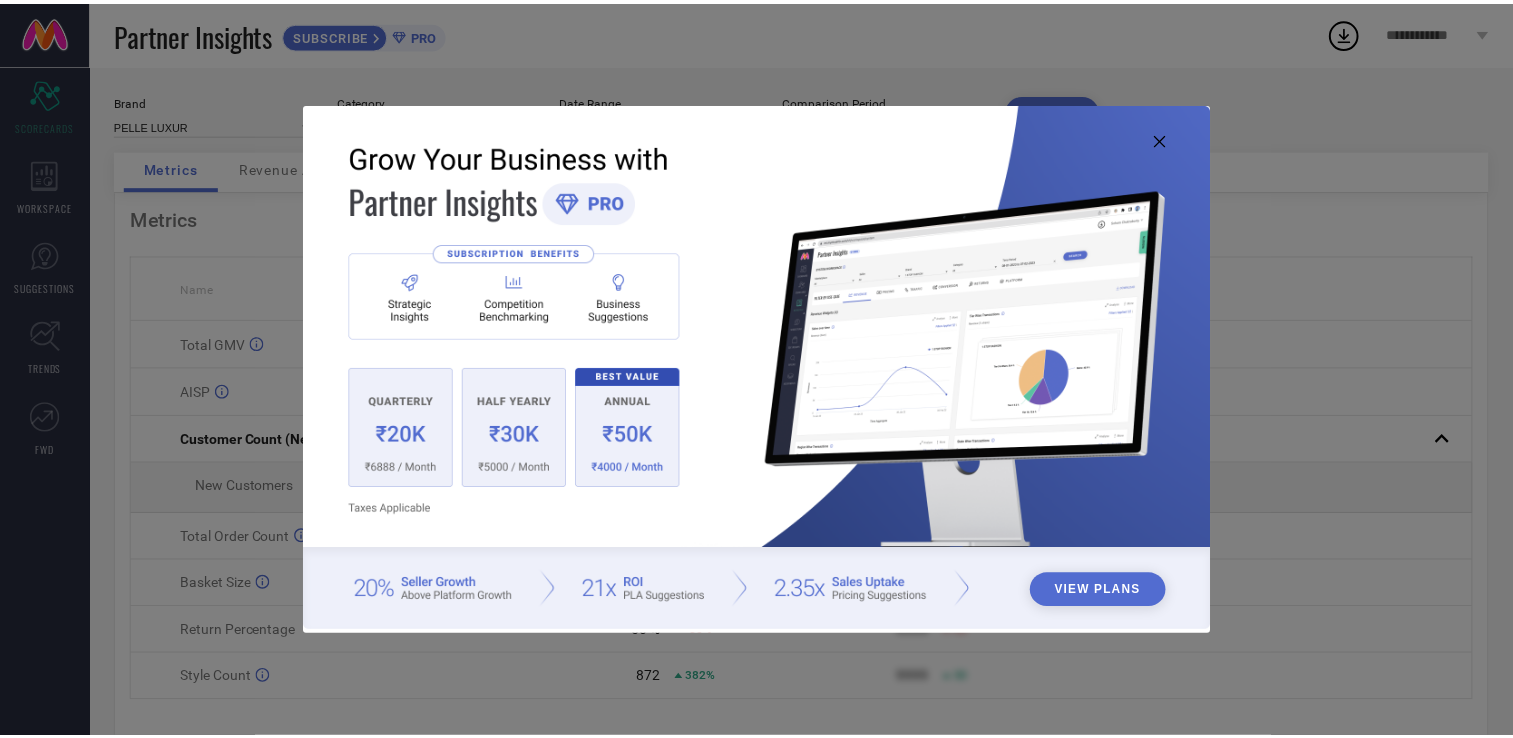 scroll, scrollTop: 0, scrollLeft: 0, axis: both 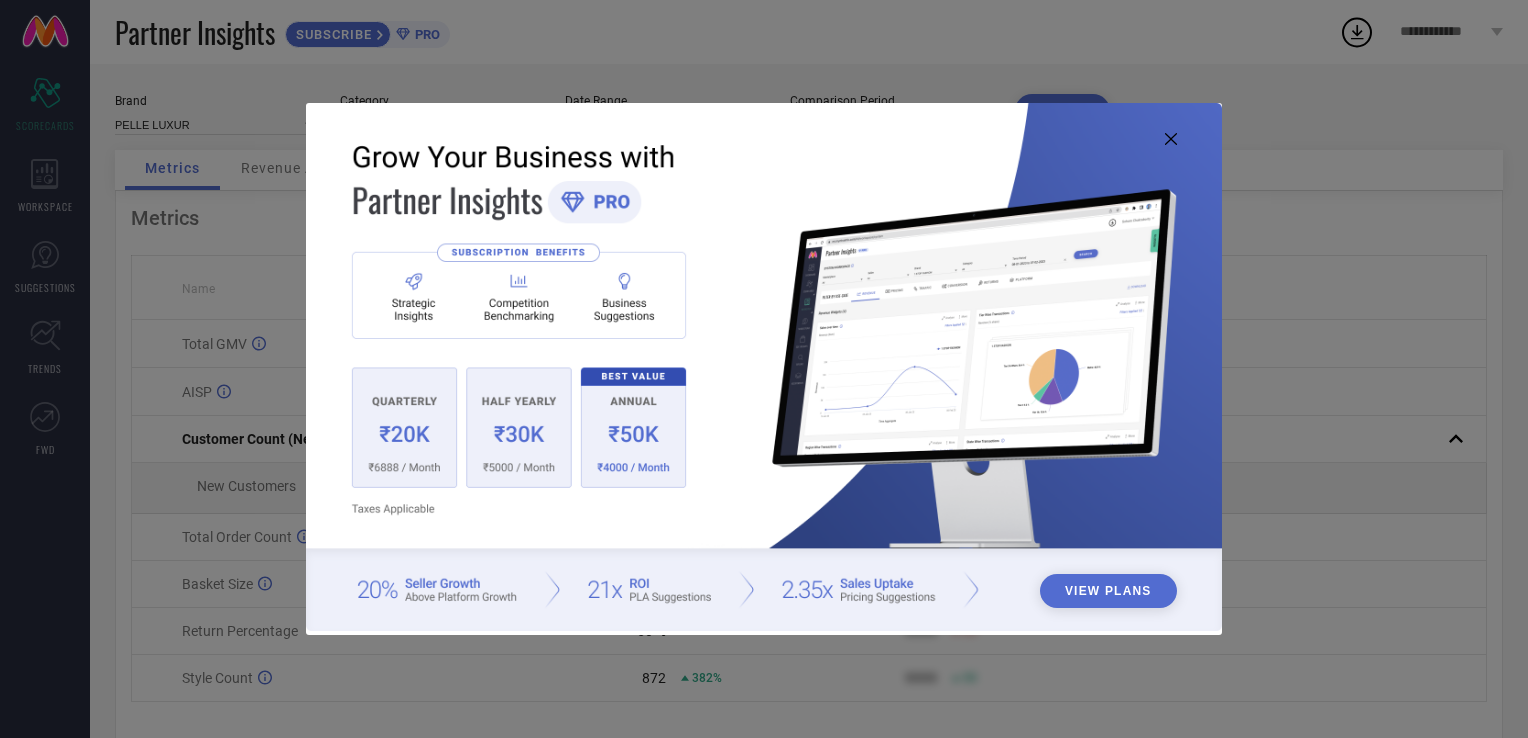 click on "View Plans" at bounding box center [1108, 591] 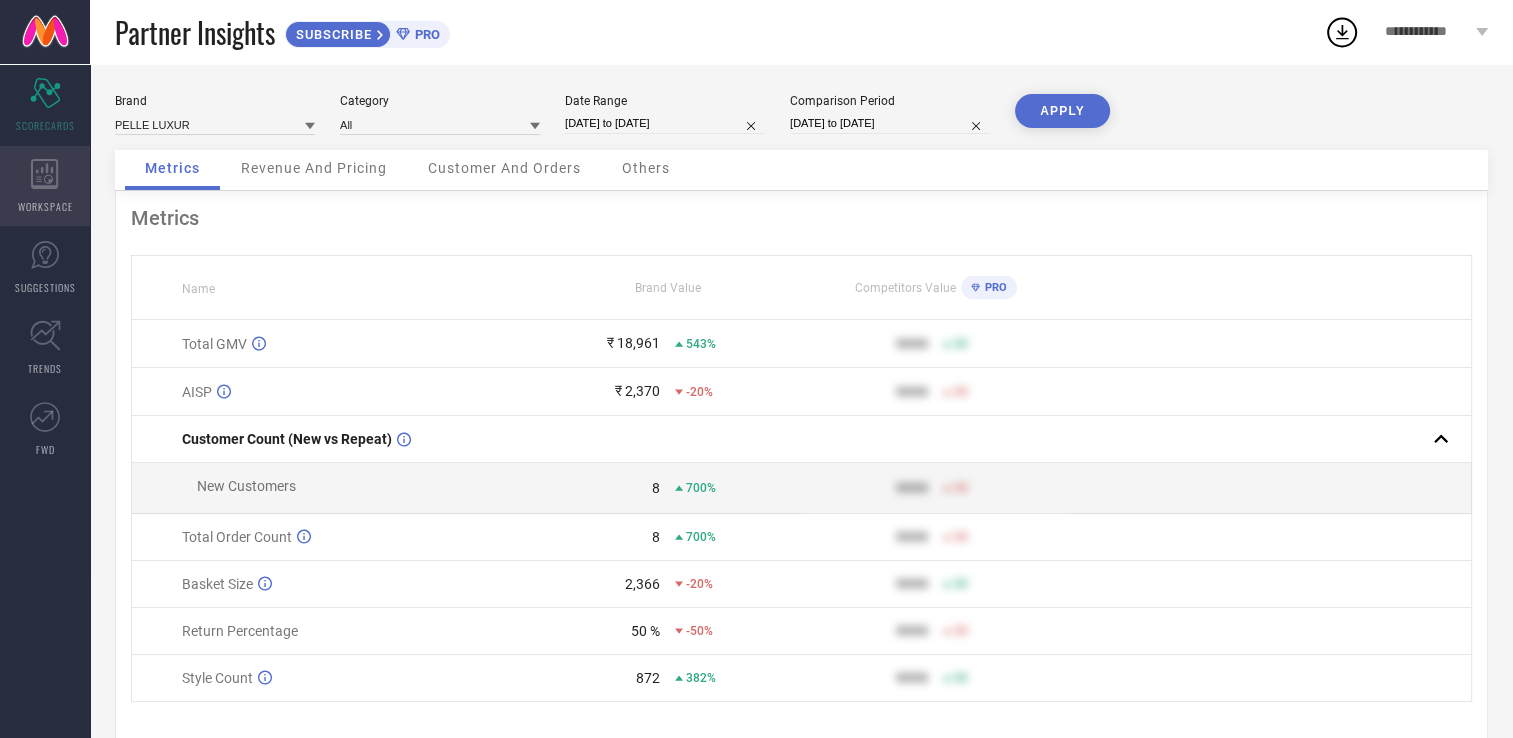 click on "WORKSPACE" at bounding box center (45, 206) 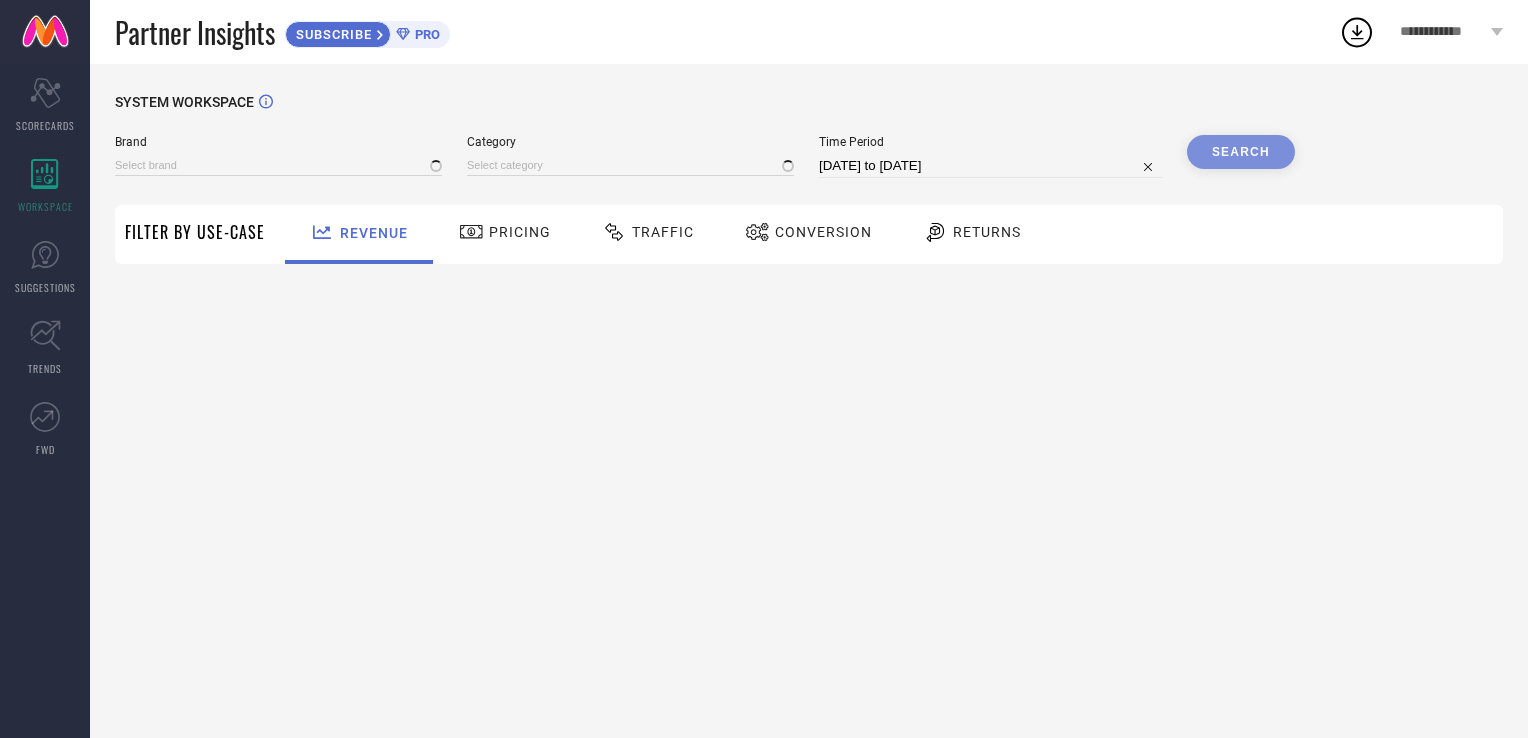 type on "PELLE LUXUR" 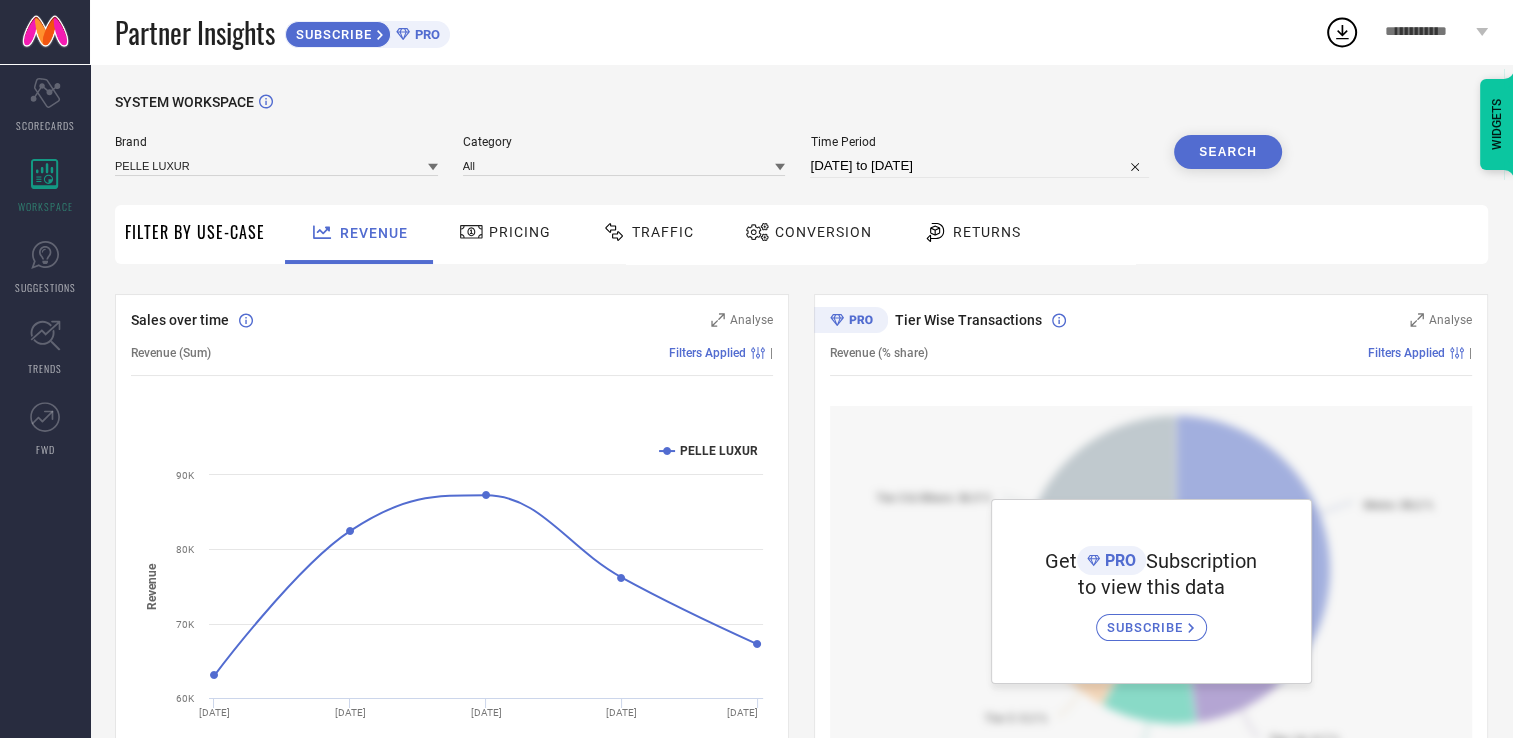 click on "Pricing" at bounding box center (505, 232) 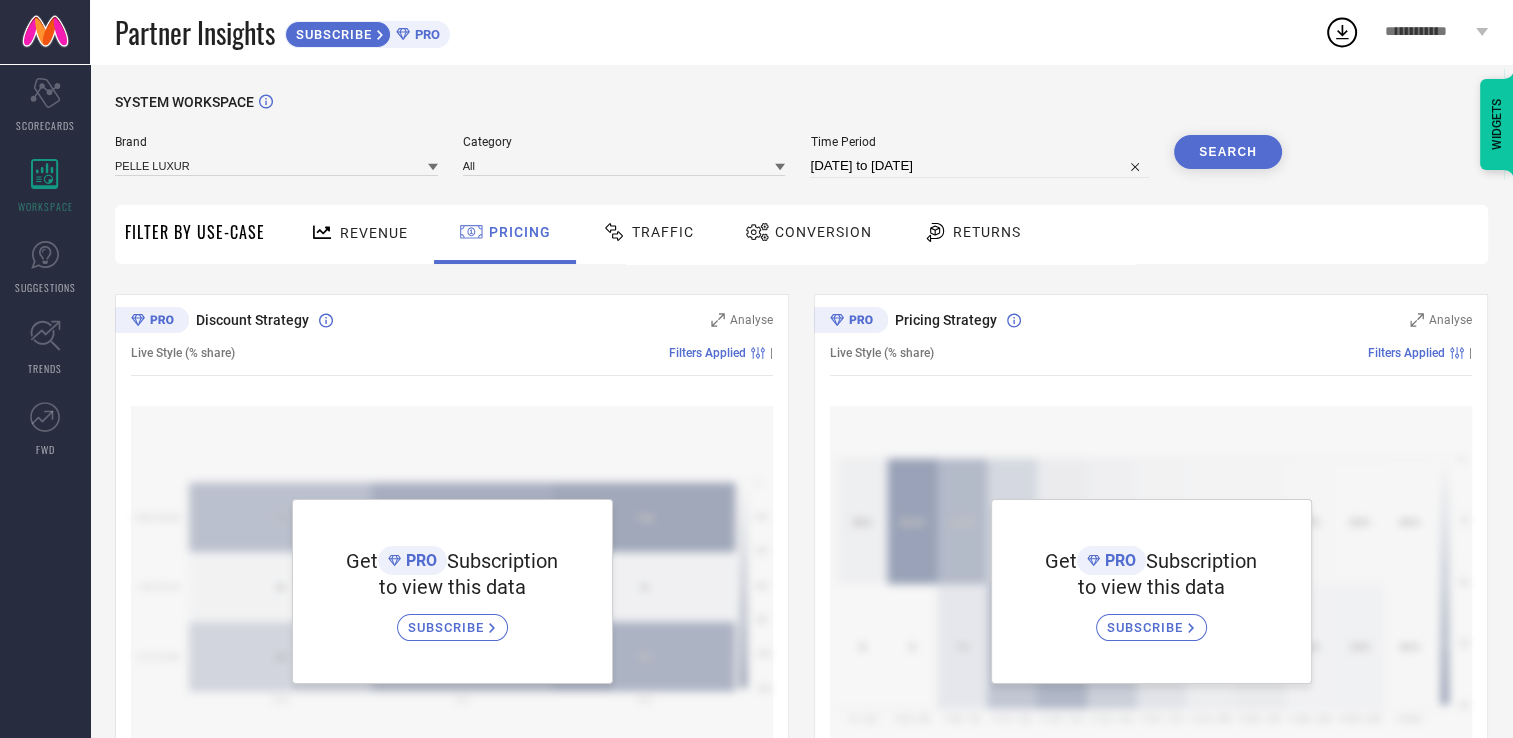click on "Traffic" at bounding box center (663, 232) 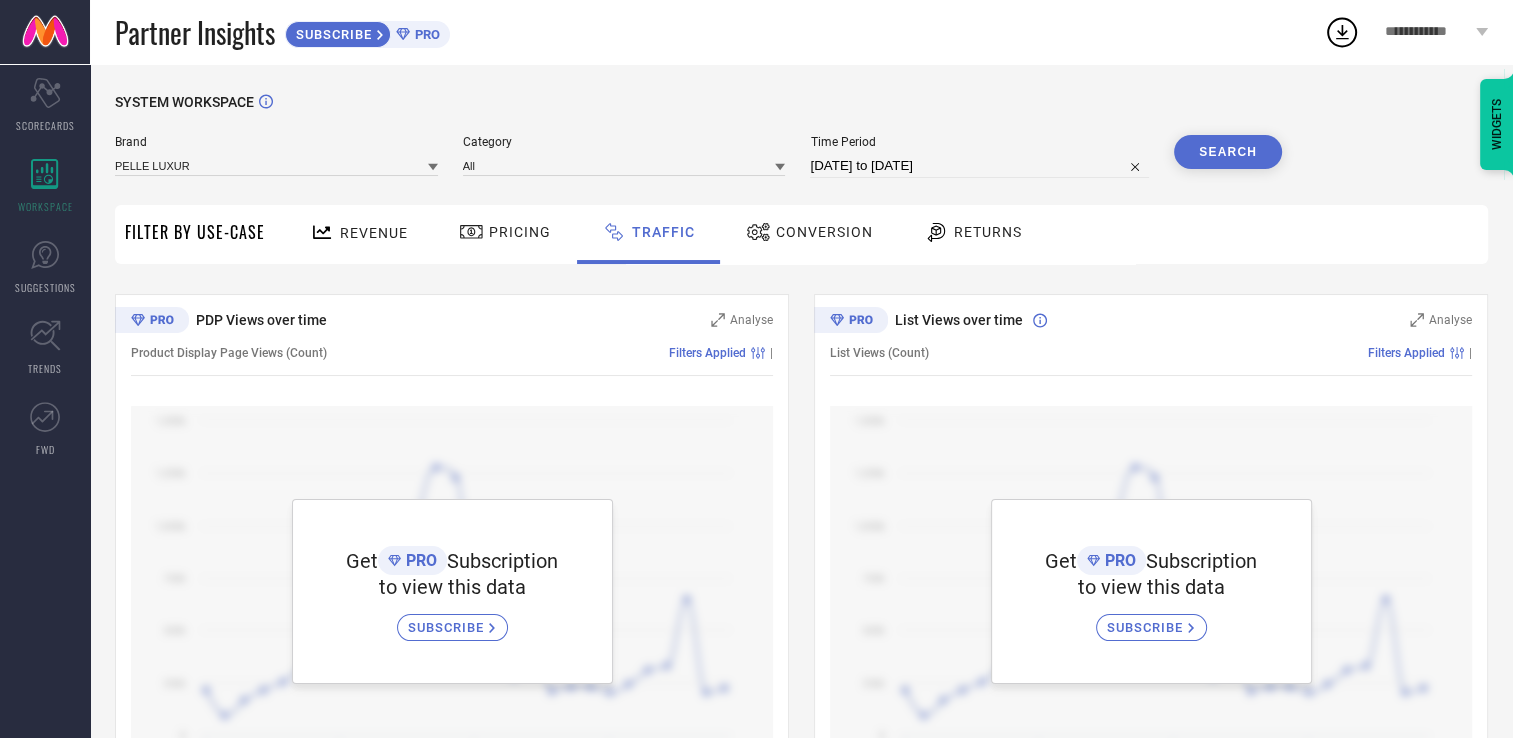 click on "Conversion" at bounding box center [824, 232] 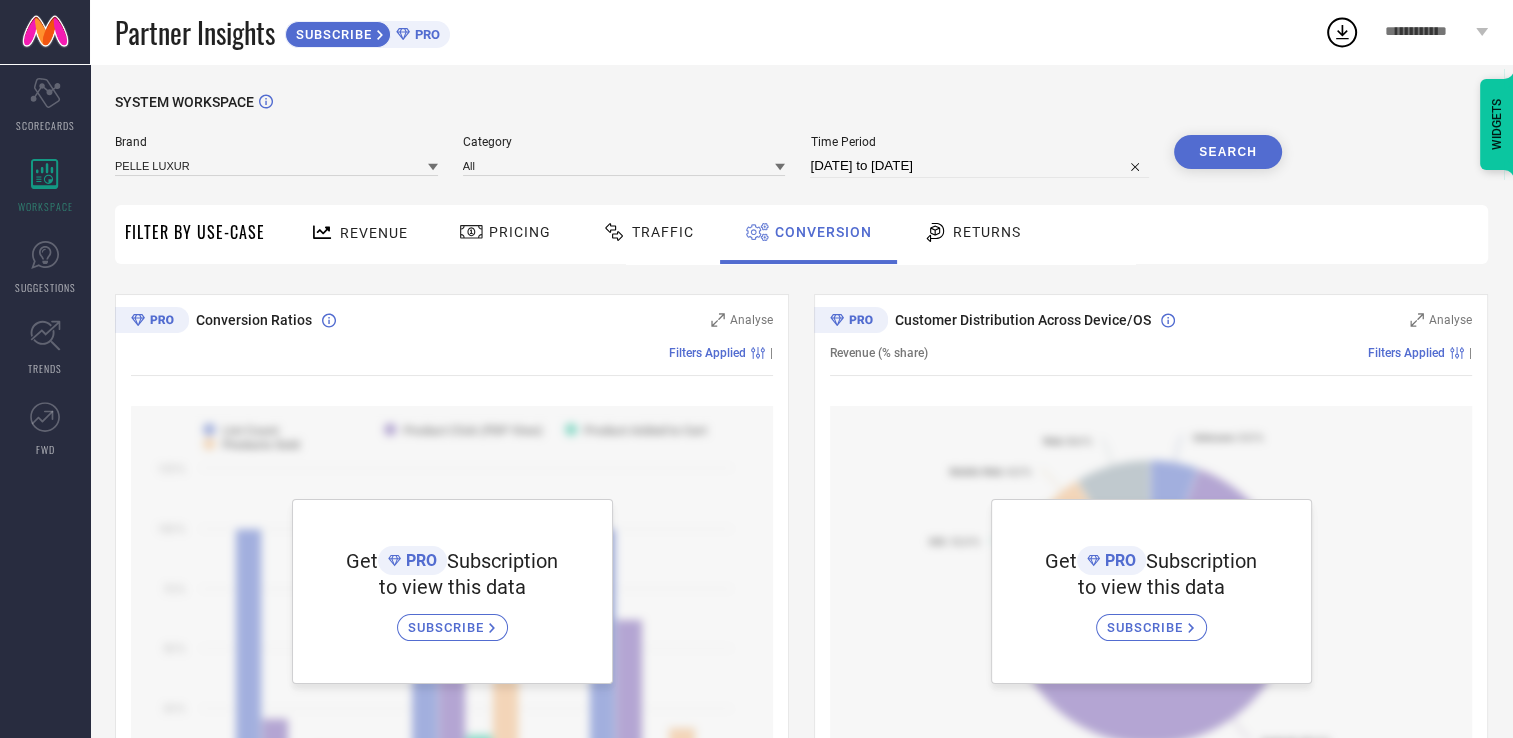 click on "Returns" at bounding box center (987, 232) 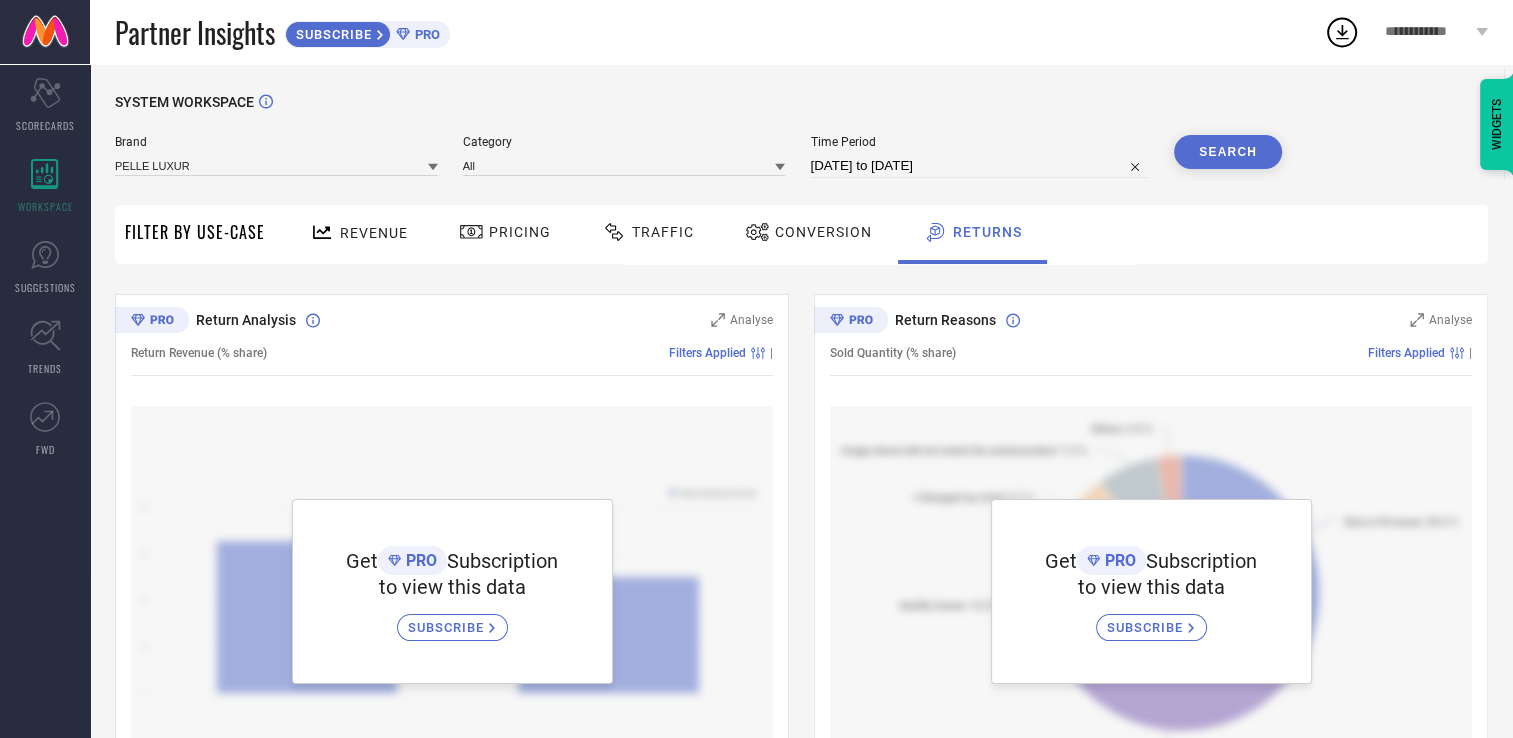click on "Filter By Use-Case" at bounding box center [195, 232] 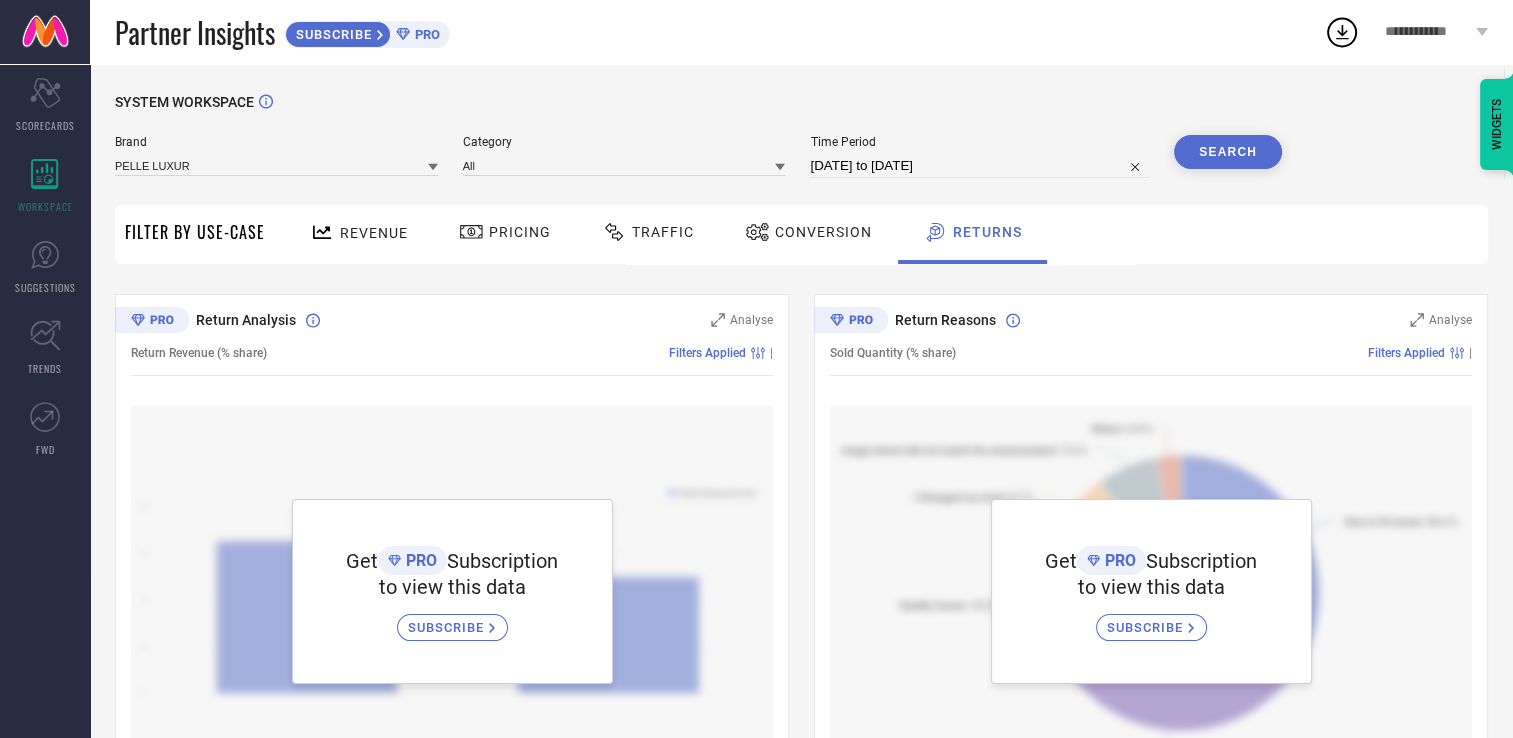 click on "Conversion" at bounding box center (823, 232) 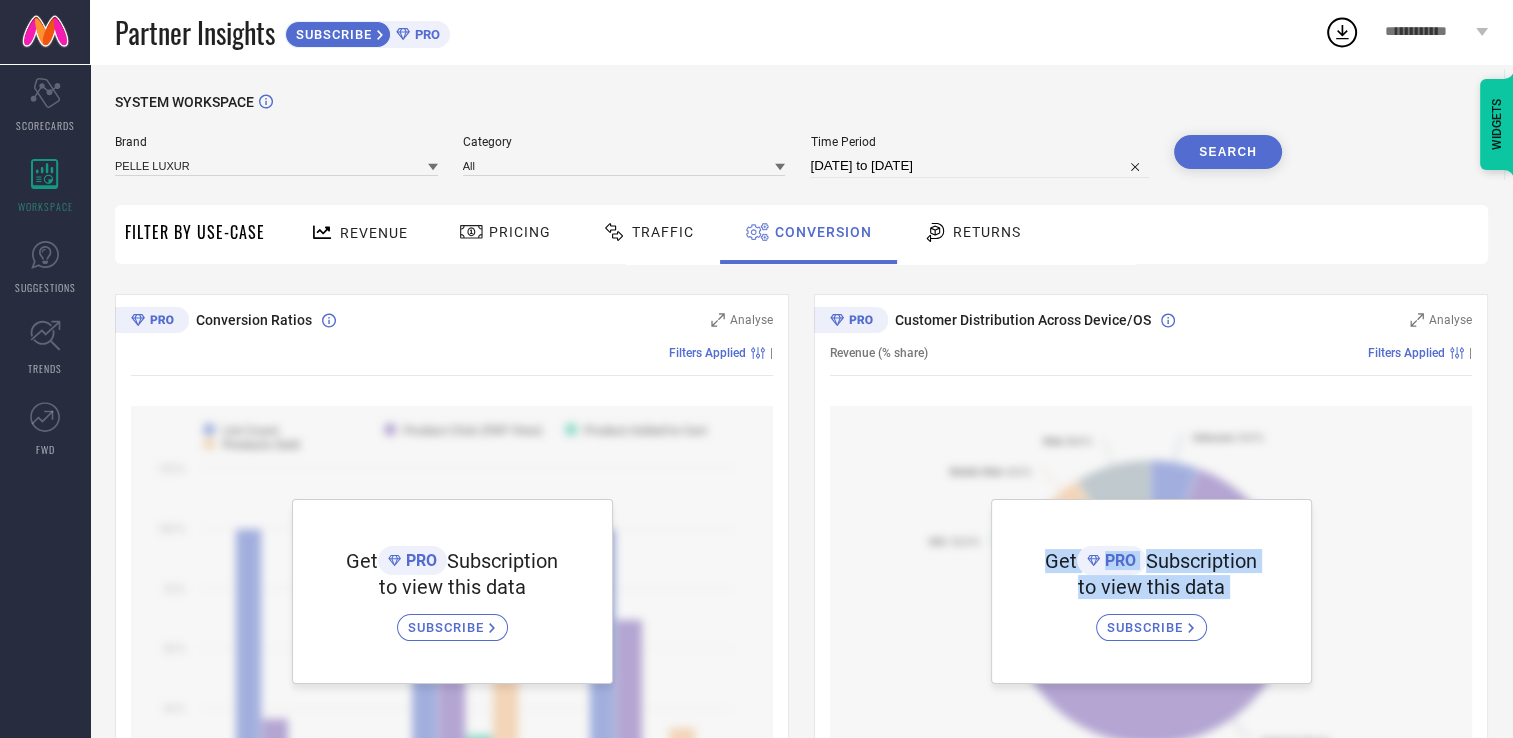 drag, startPoint x: 1023, startPoint y: 684, endPoint x: 1023, endPoint y: 742, distance: 58 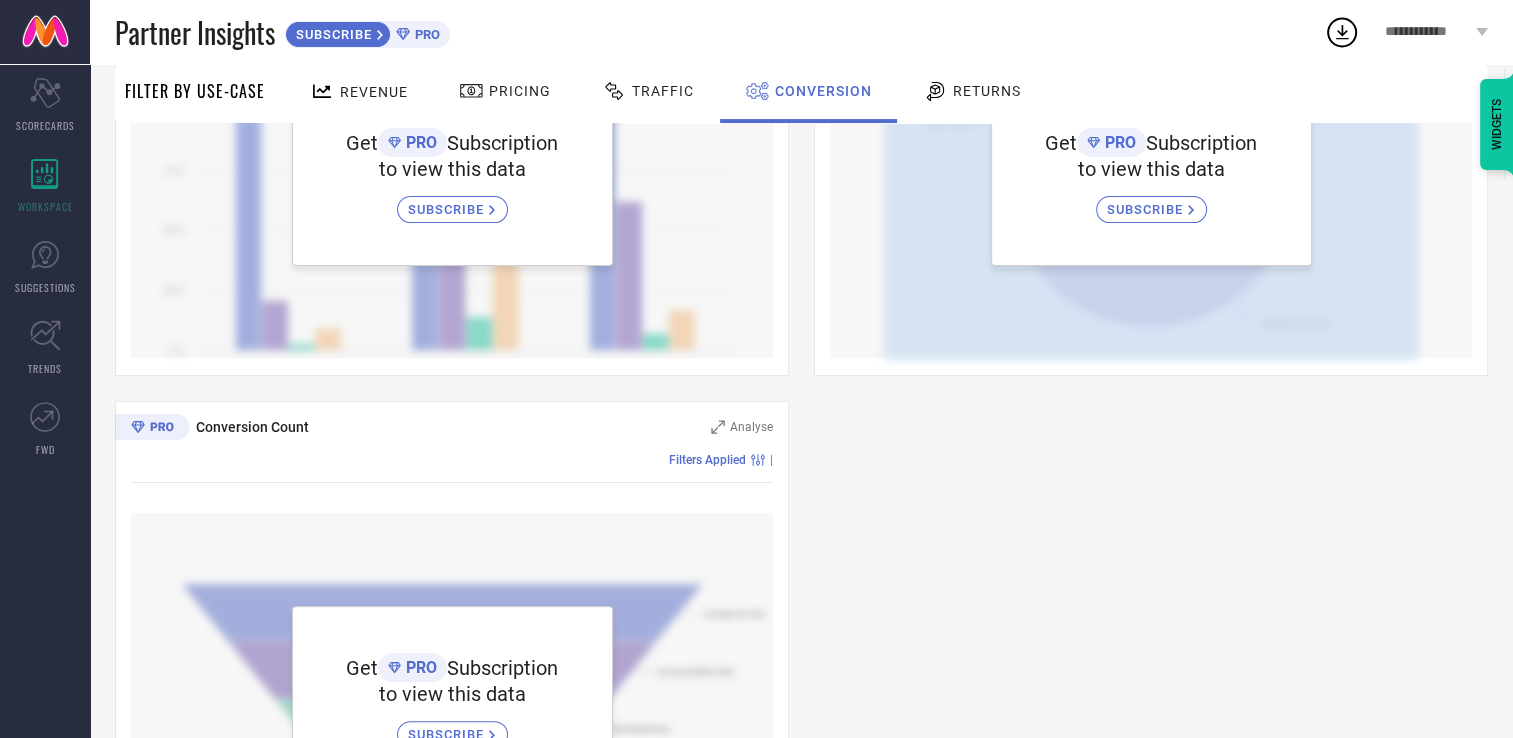 scroll, scrollTop: 0, scrollLeft: 0, axis: both 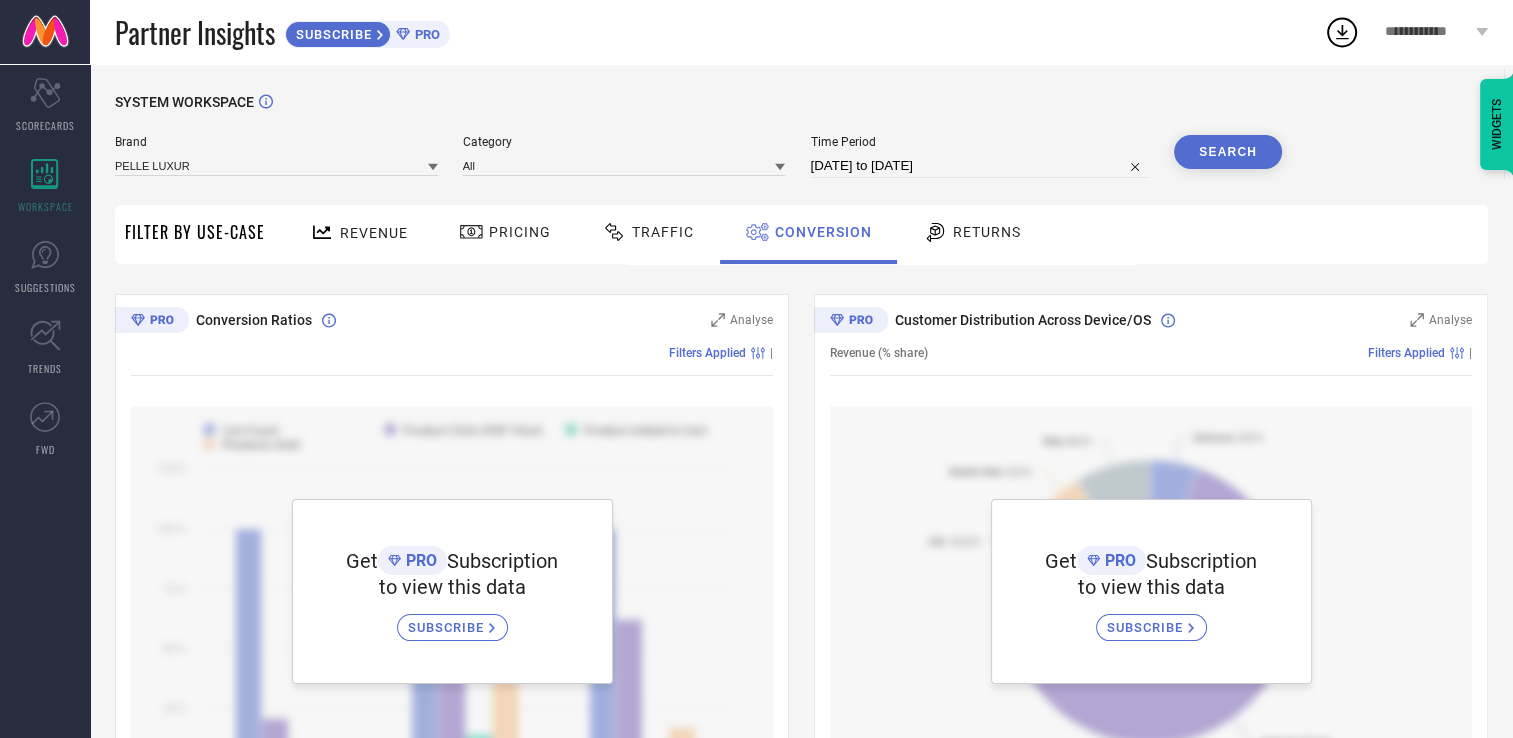 click 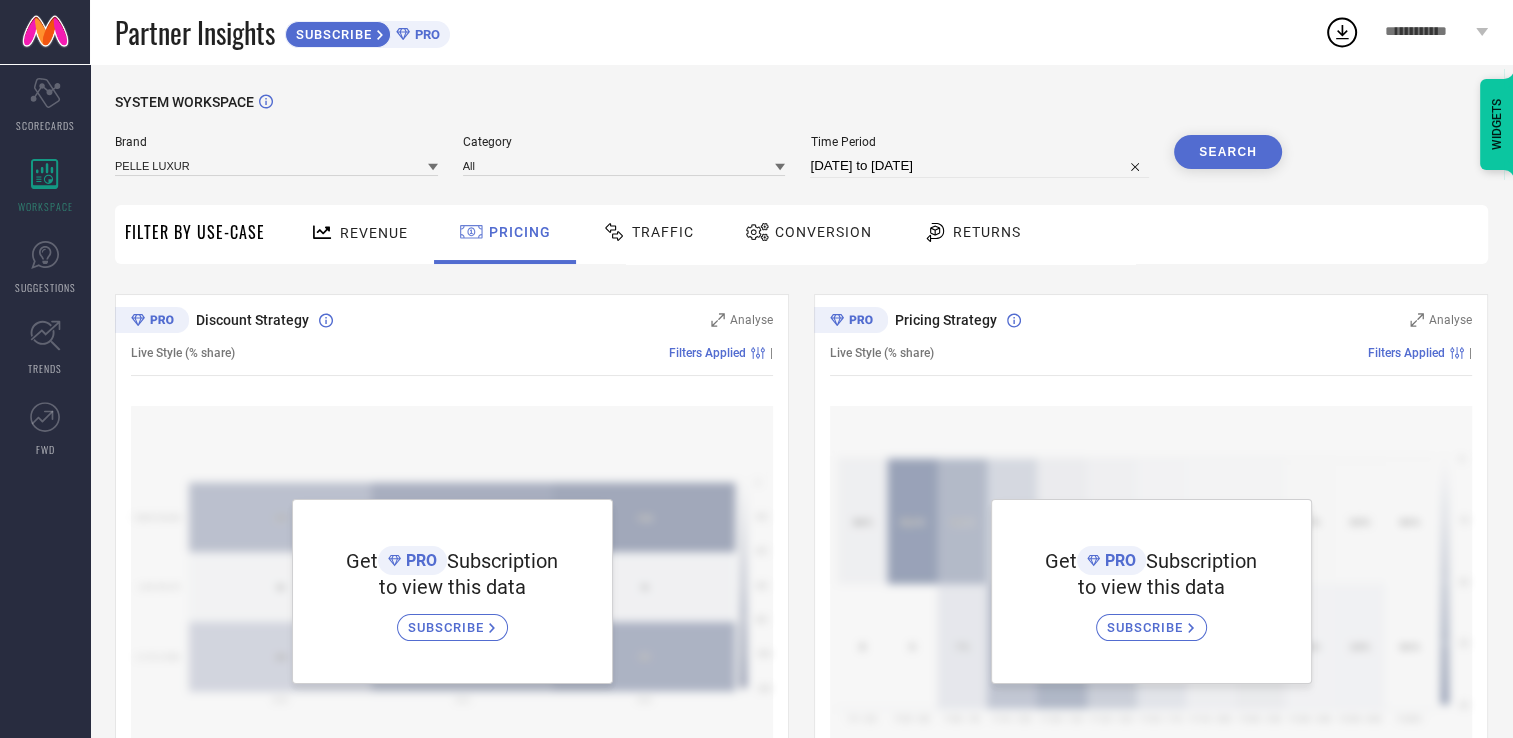 click on "Revenue" at bounding box center (374, 233) 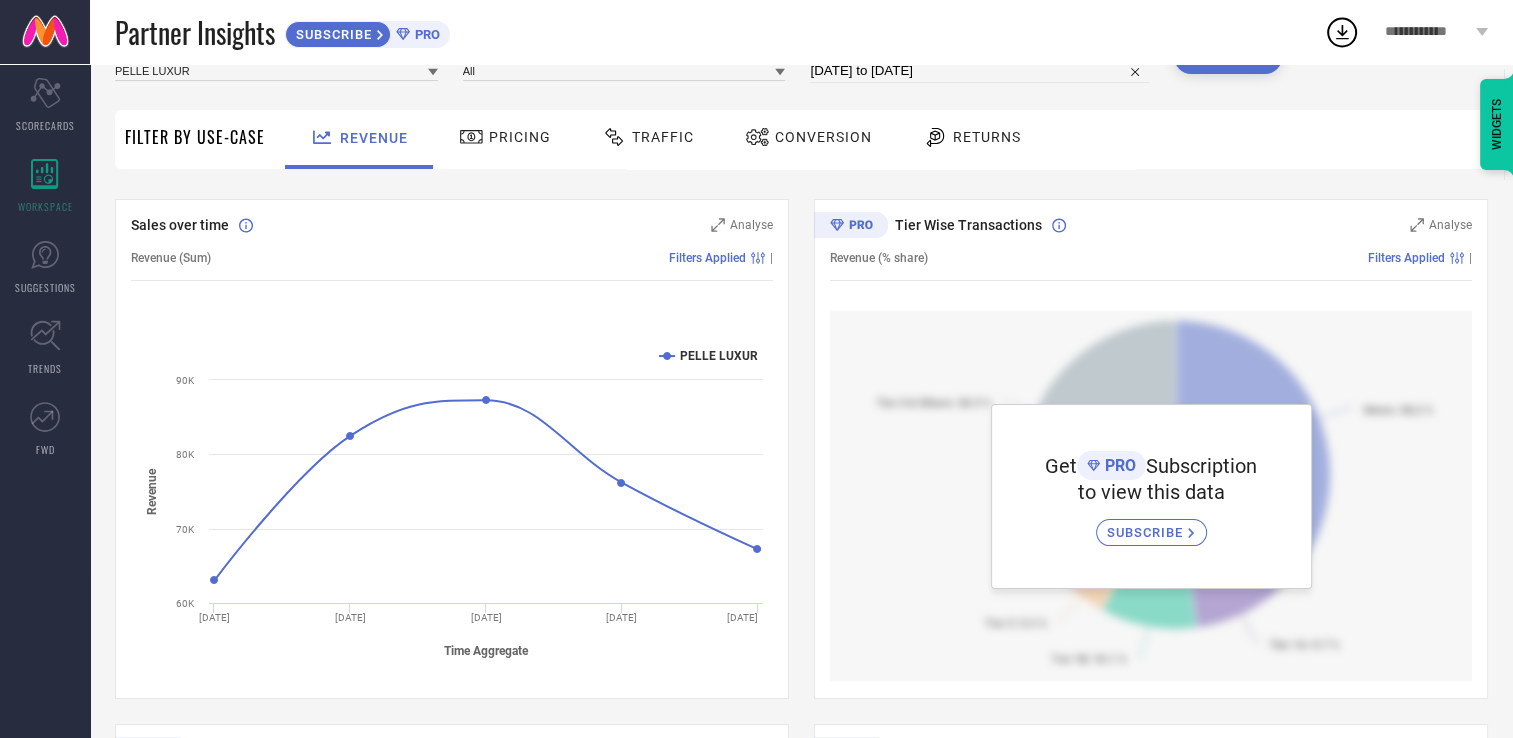 scroll, scrollTop: 100, scrollLeft: 0, axis: vertical 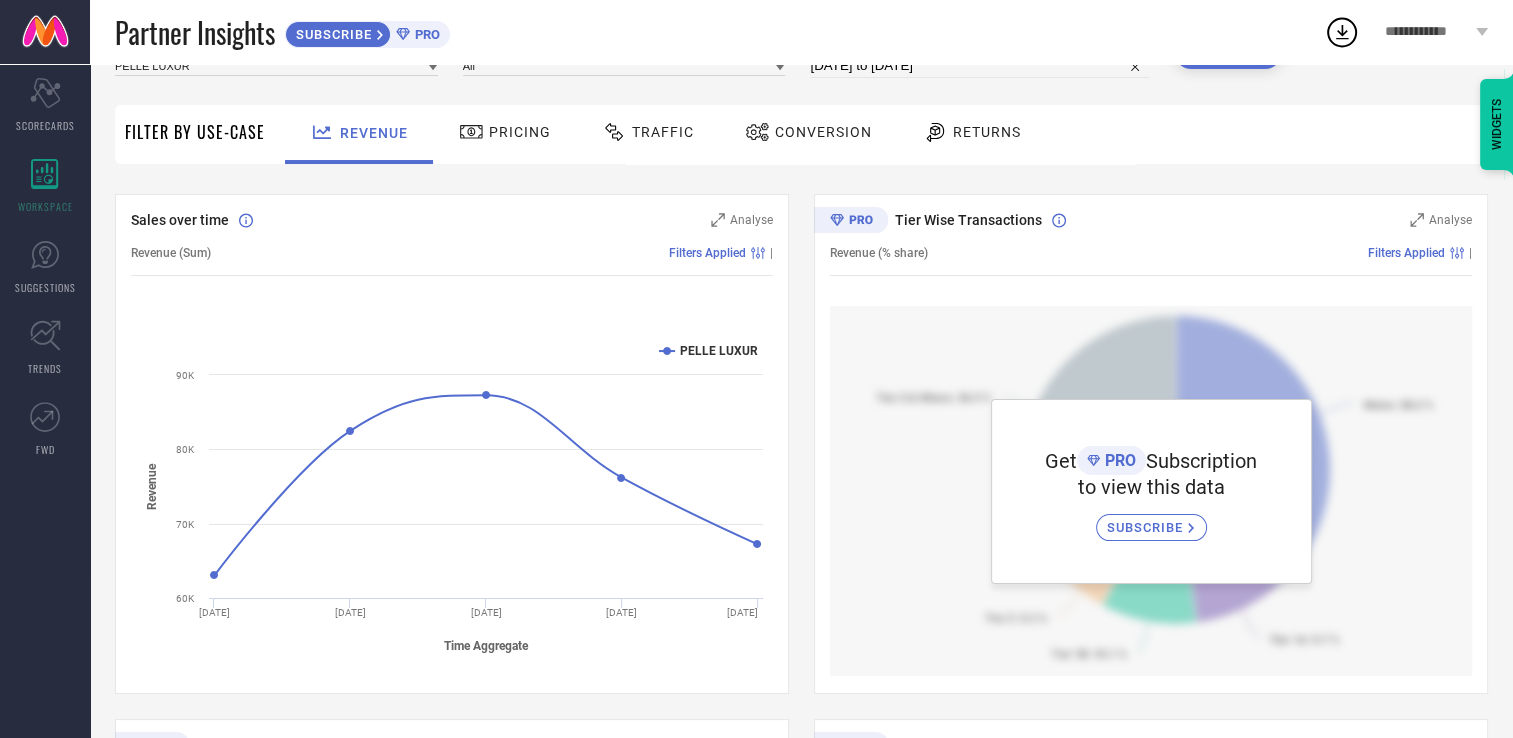click on "Conversion" at bounding box center [823, 132] 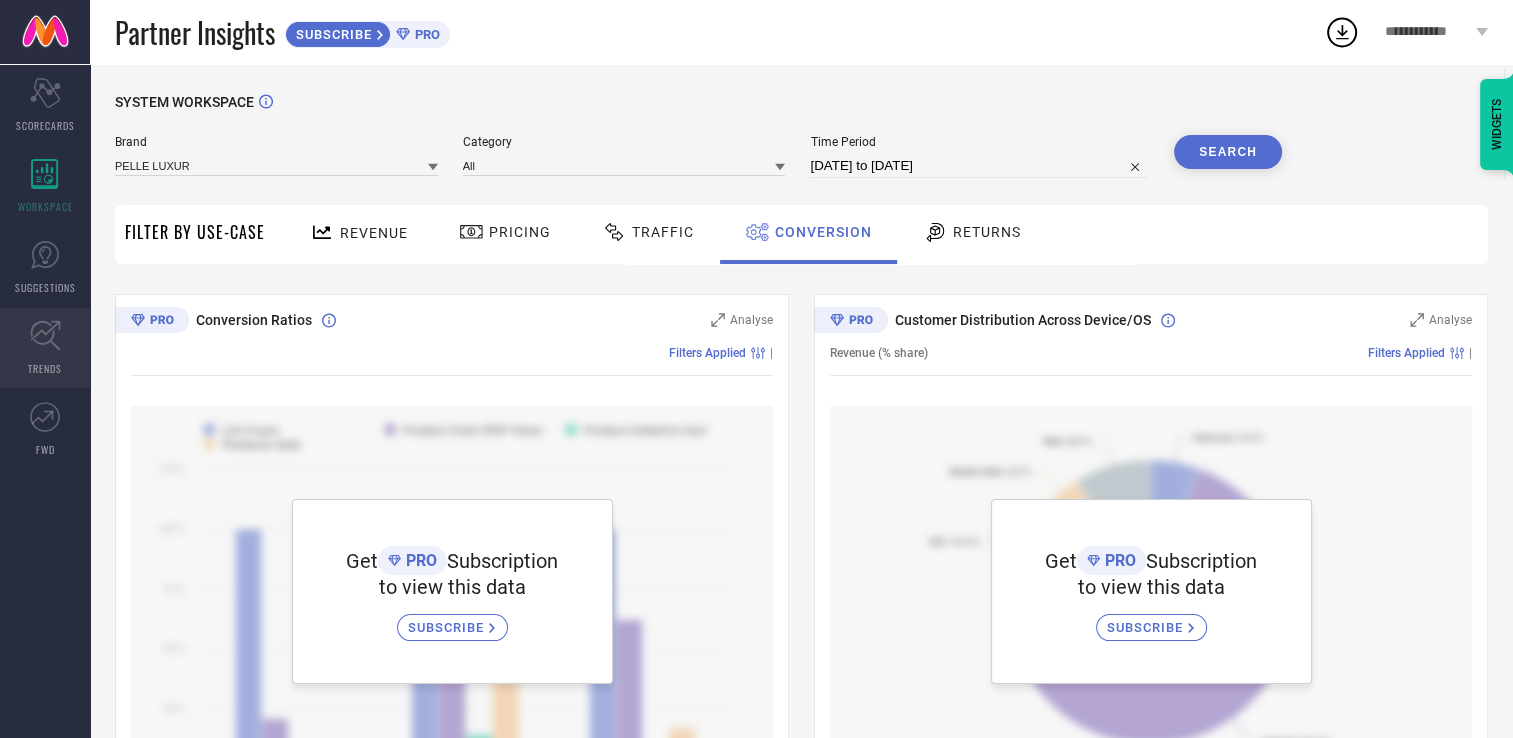click on "TRENDS" at bounding box center (45, 368) 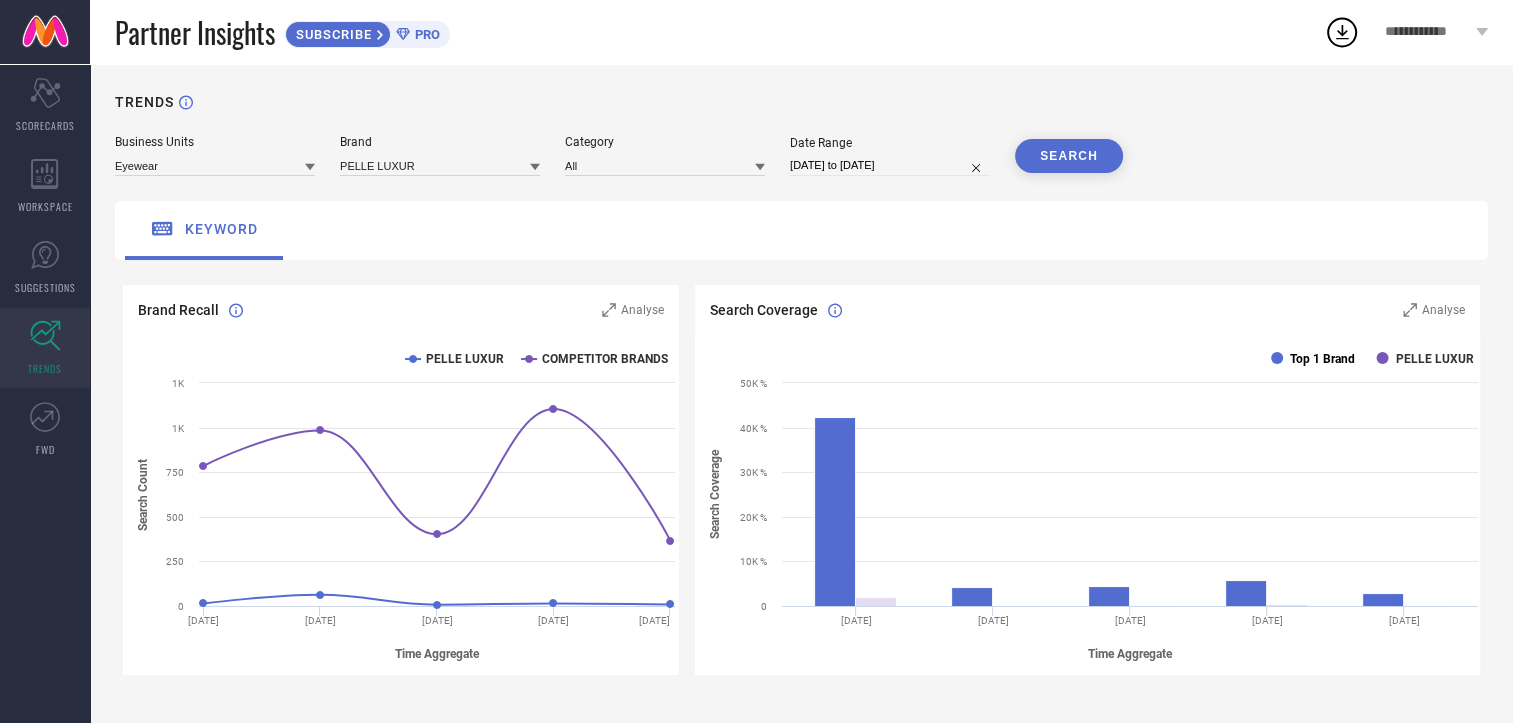 click on "Top 1 Brand" 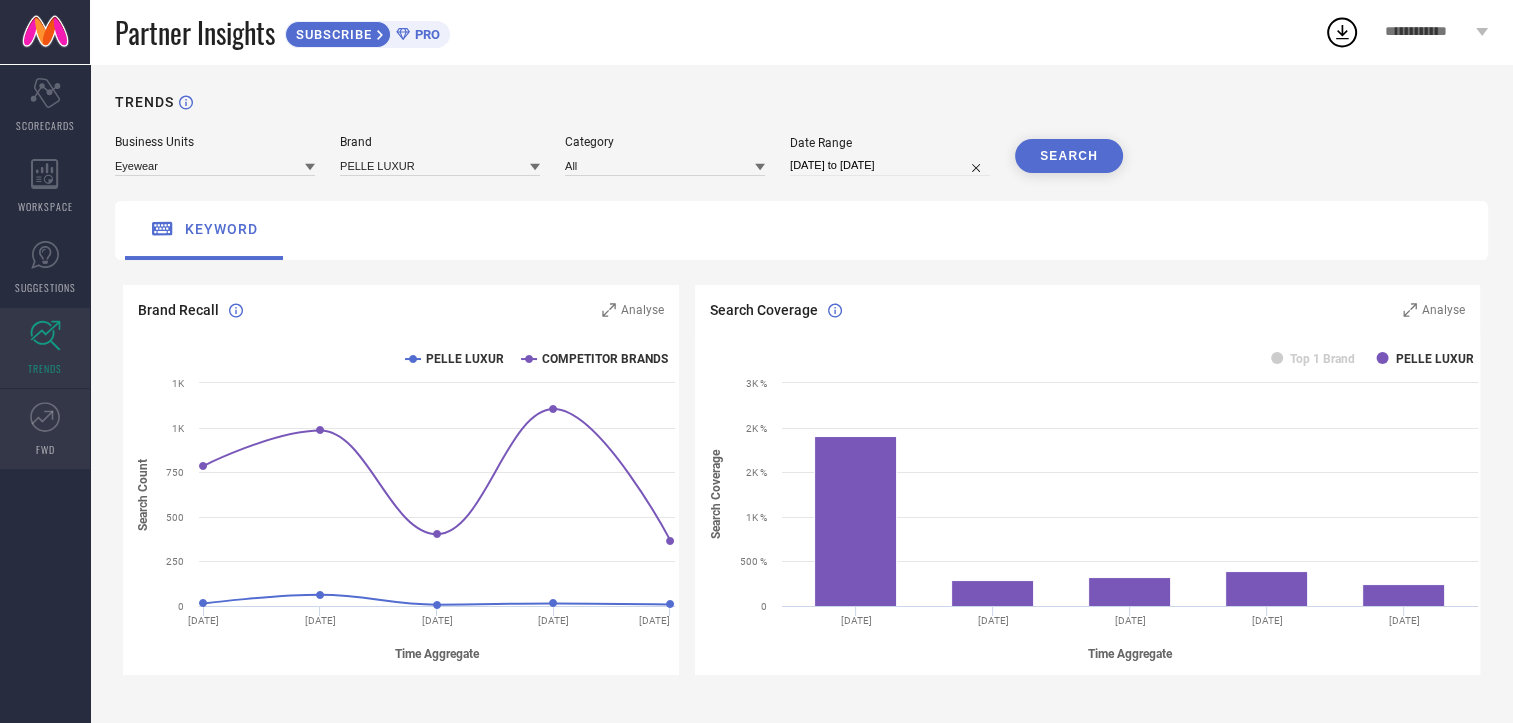 click 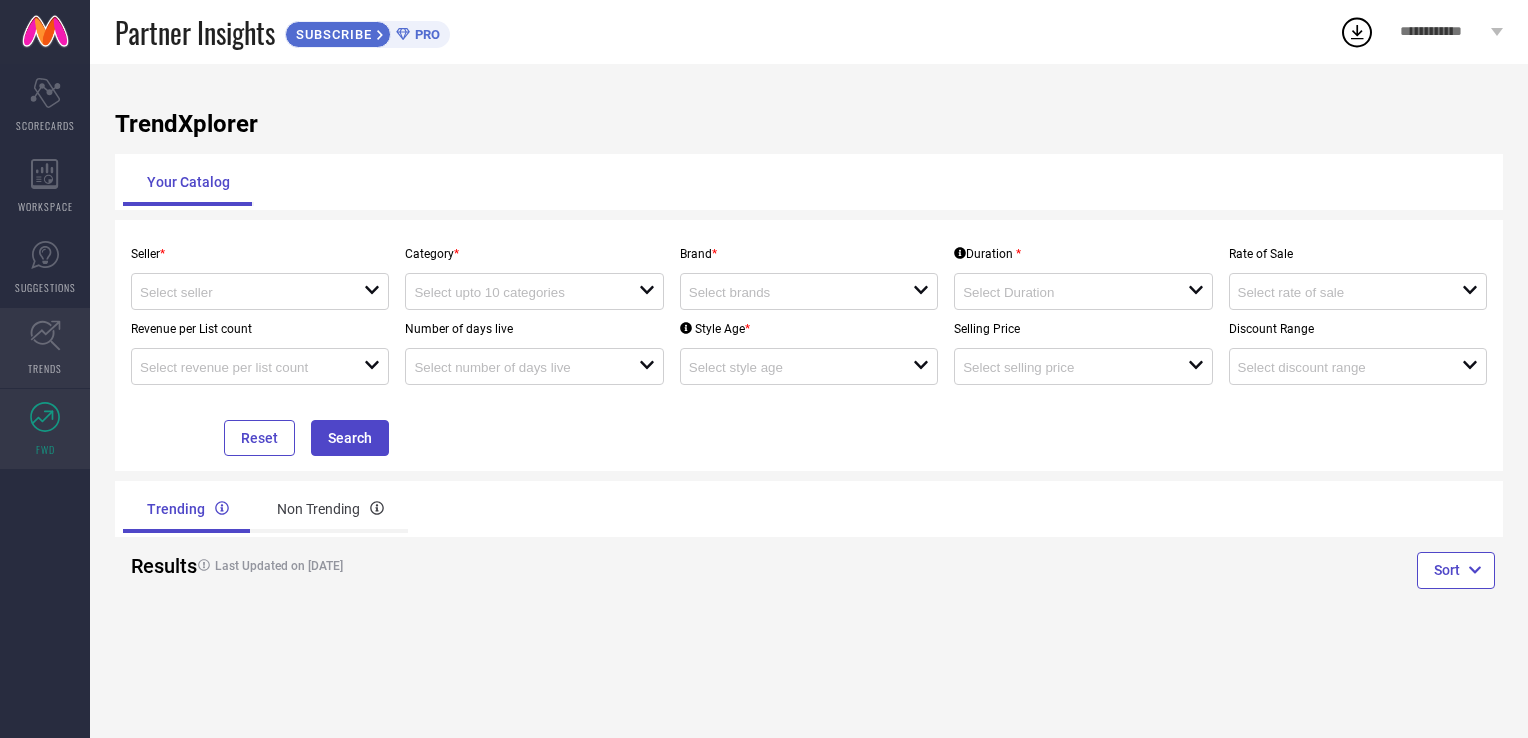 click on "TRENDS" at bounding box center [45, 348] 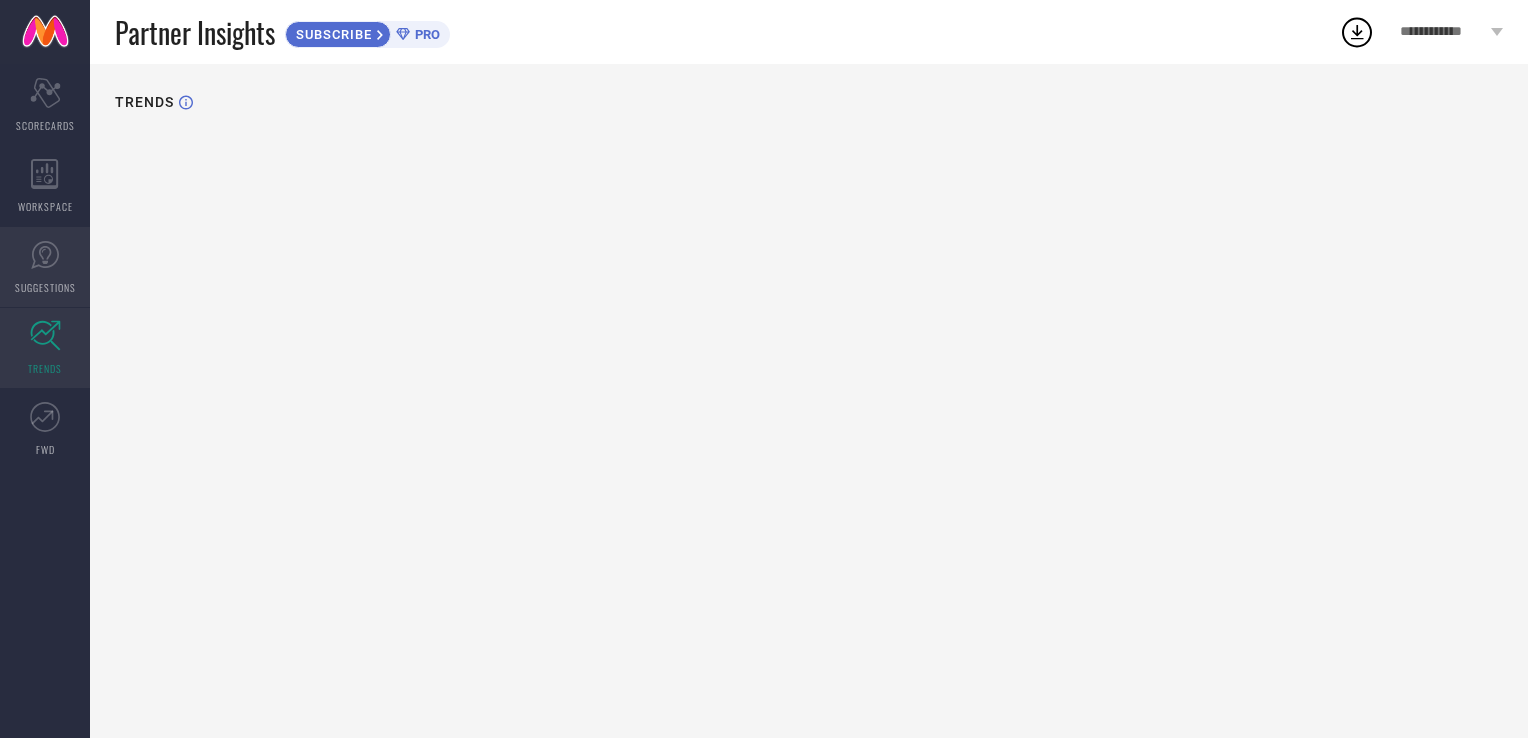 click 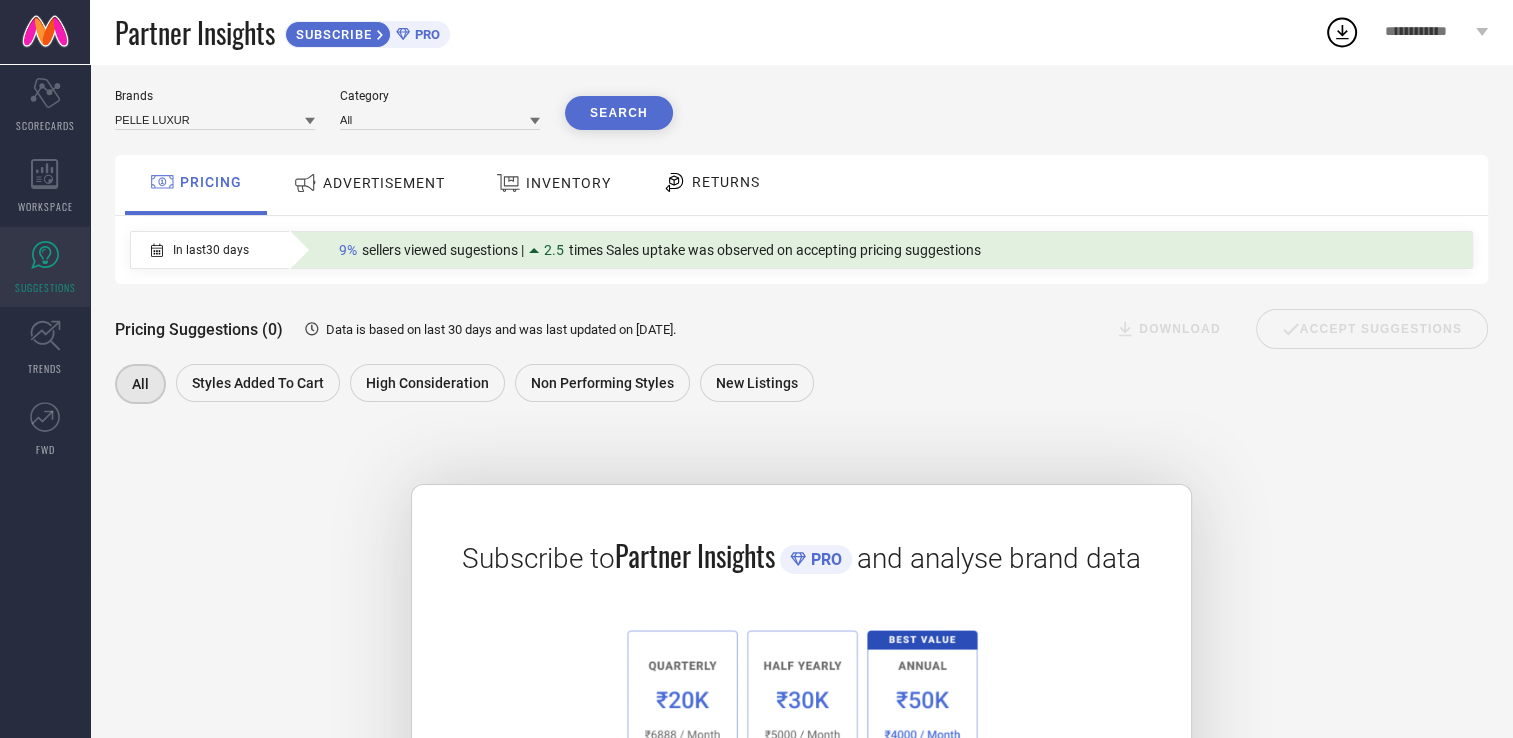 scroll, scrollTop: 0, scrollLeft: 0, axis: both 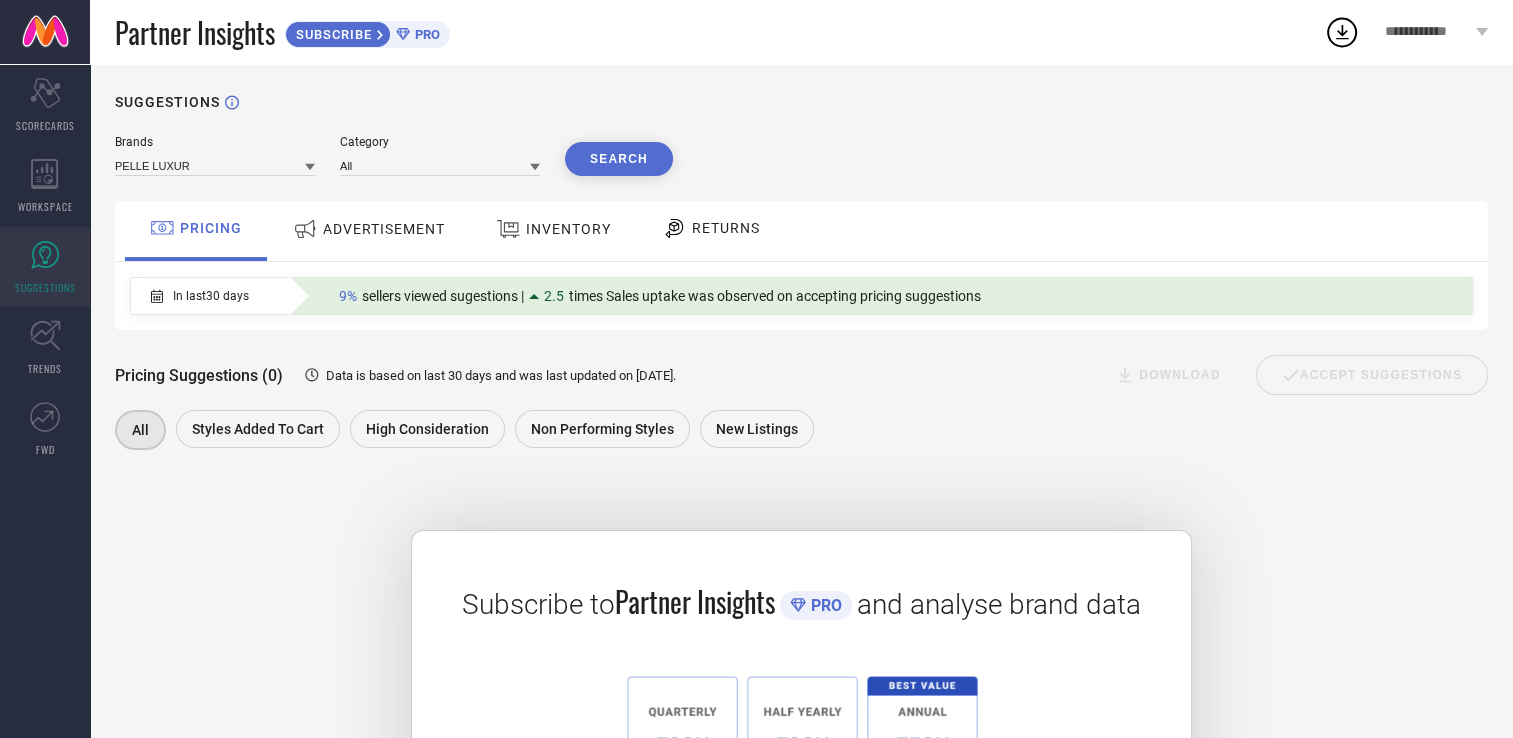 click on "ADVERTISEMENT" at bounding box center [384, 229] 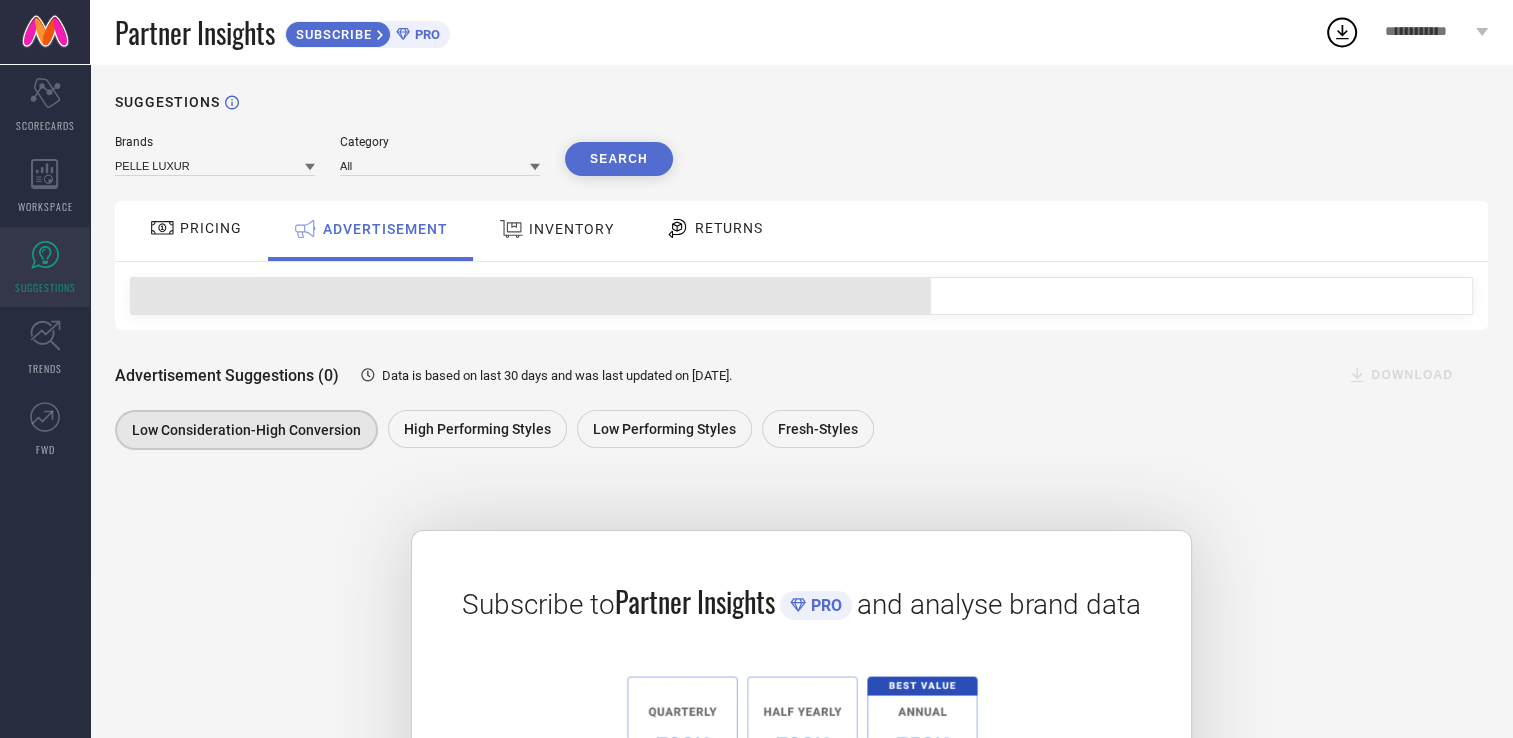 click on "INVENTORY" at bounding box center [571, 229] 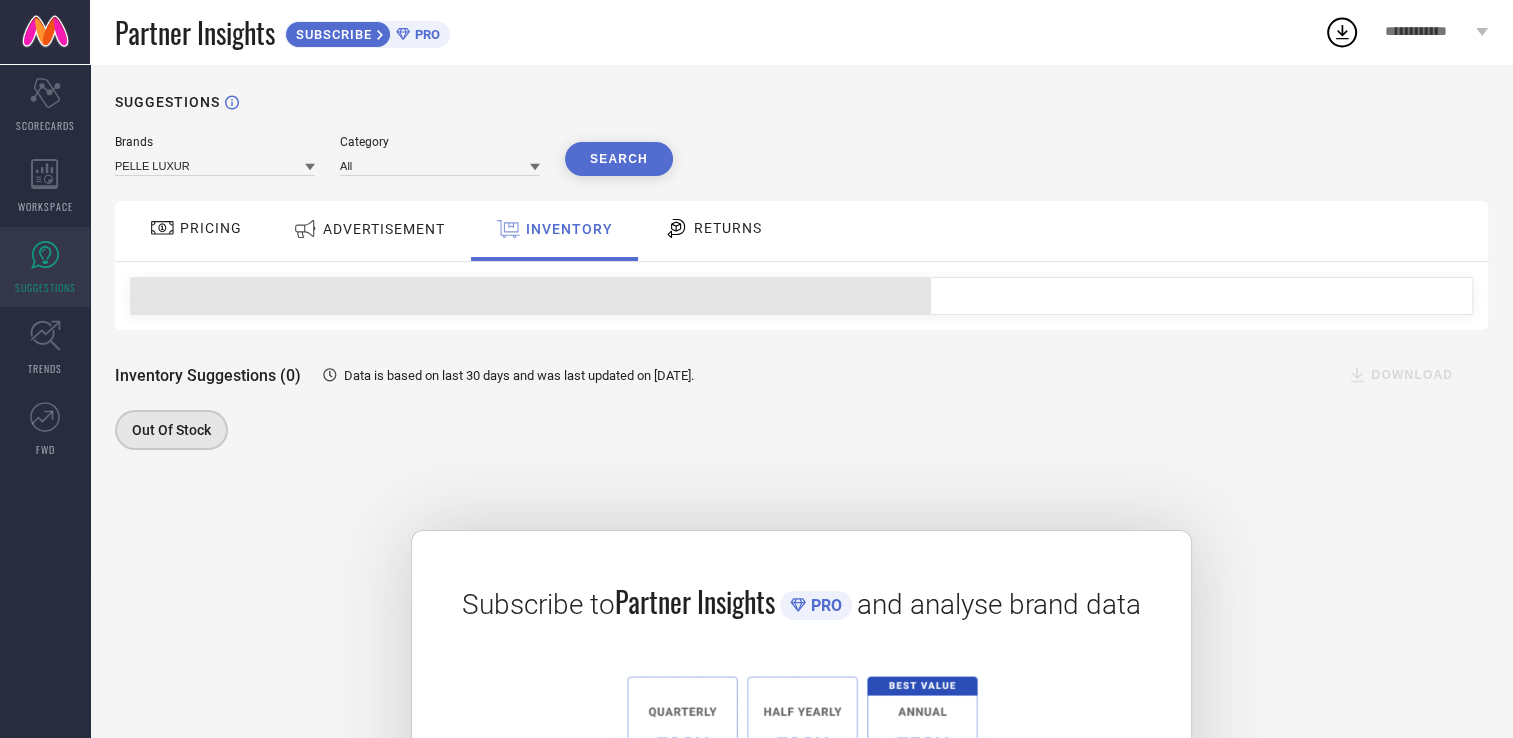 click on "RETURNS" at bounding box center [728, 228] 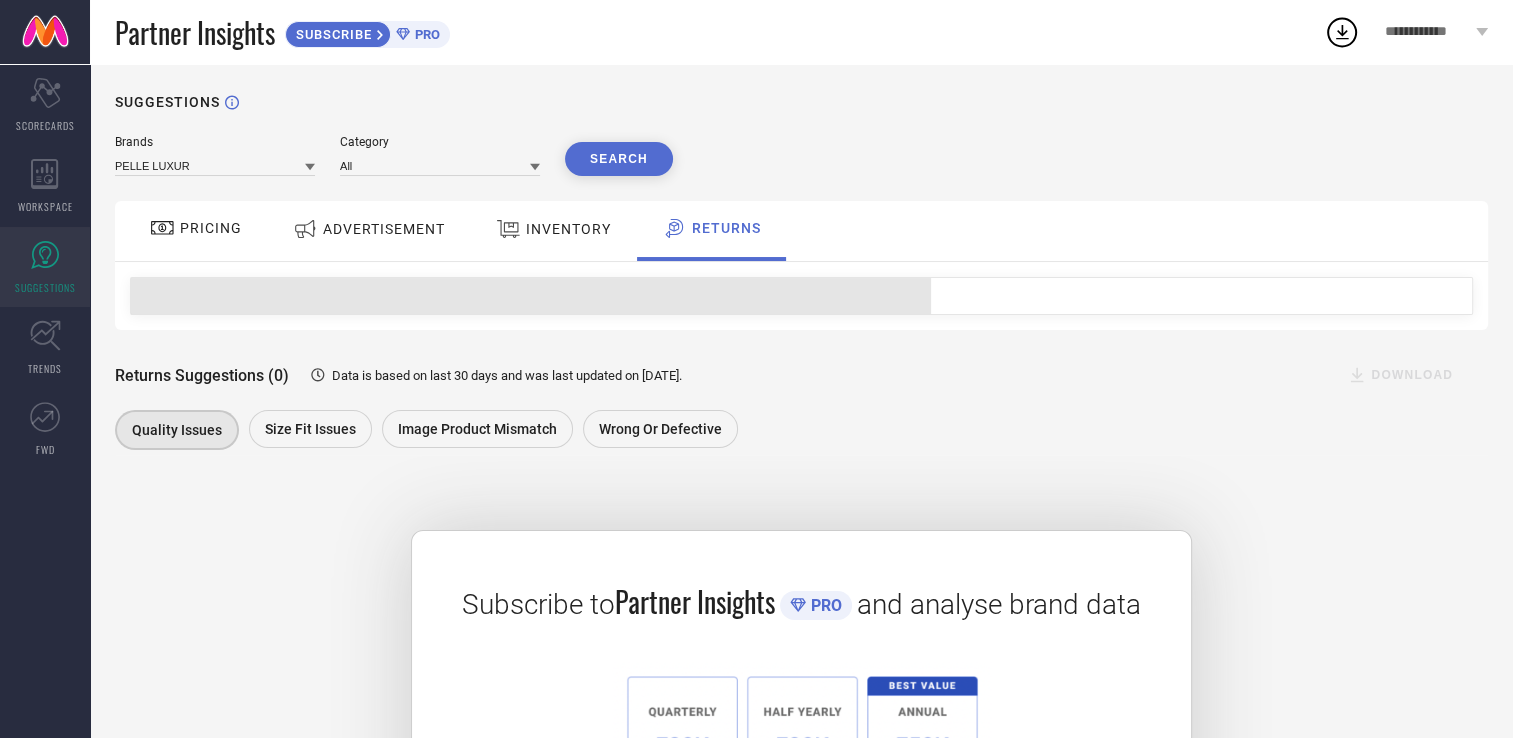 click on "INVENTORY" at bounding box center [553, 231] 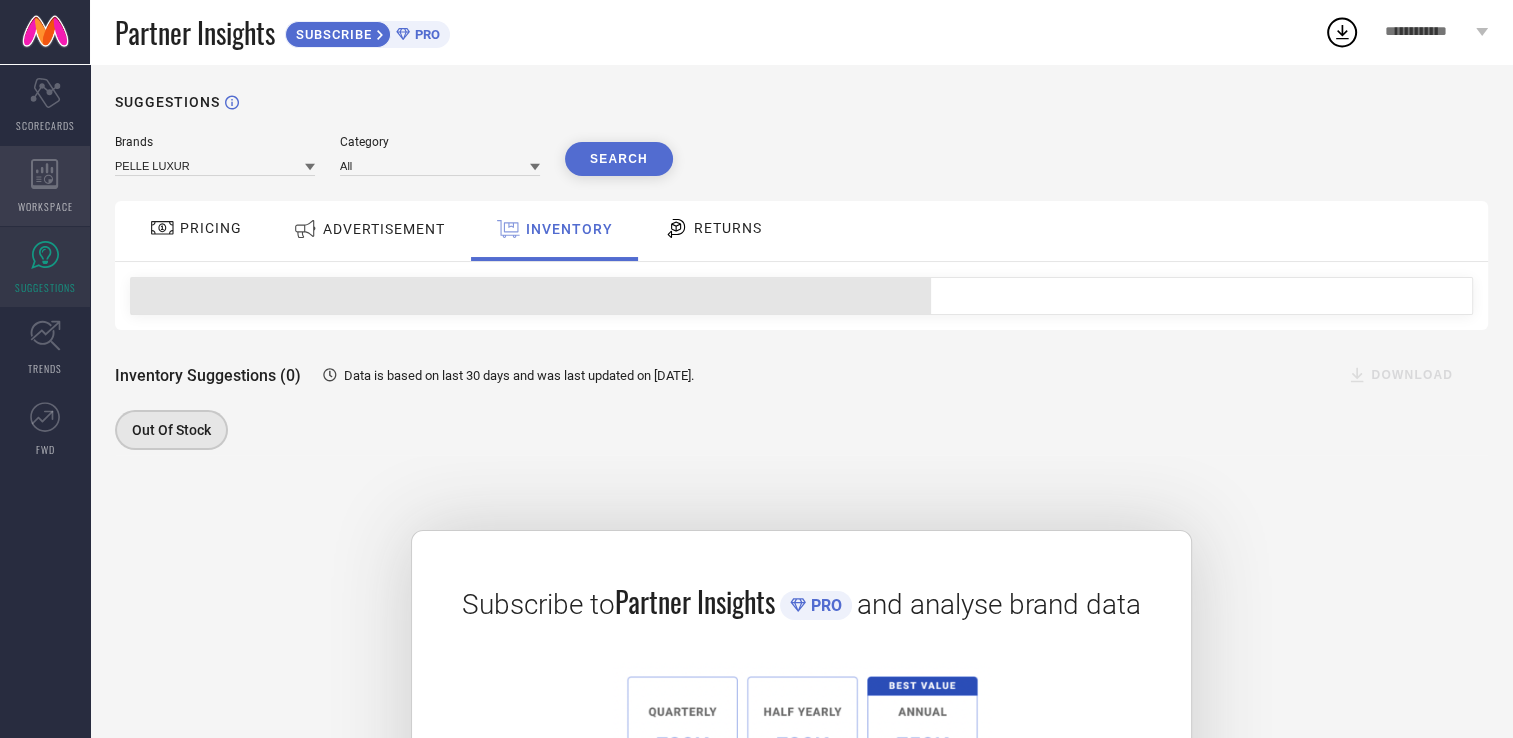 click on "WORKSPACE" at bounding box center (45, 186) 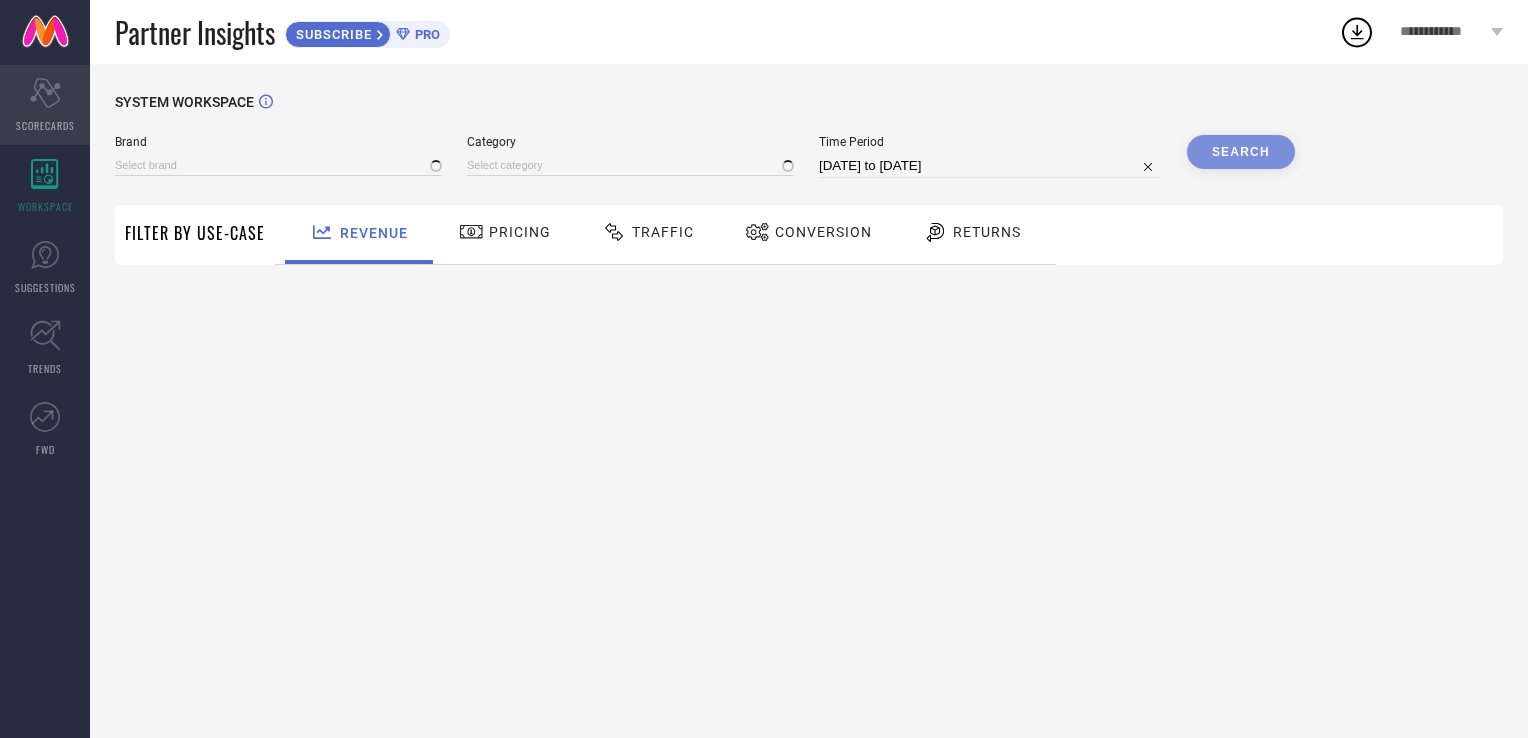 type on "PELLE LUXUR" 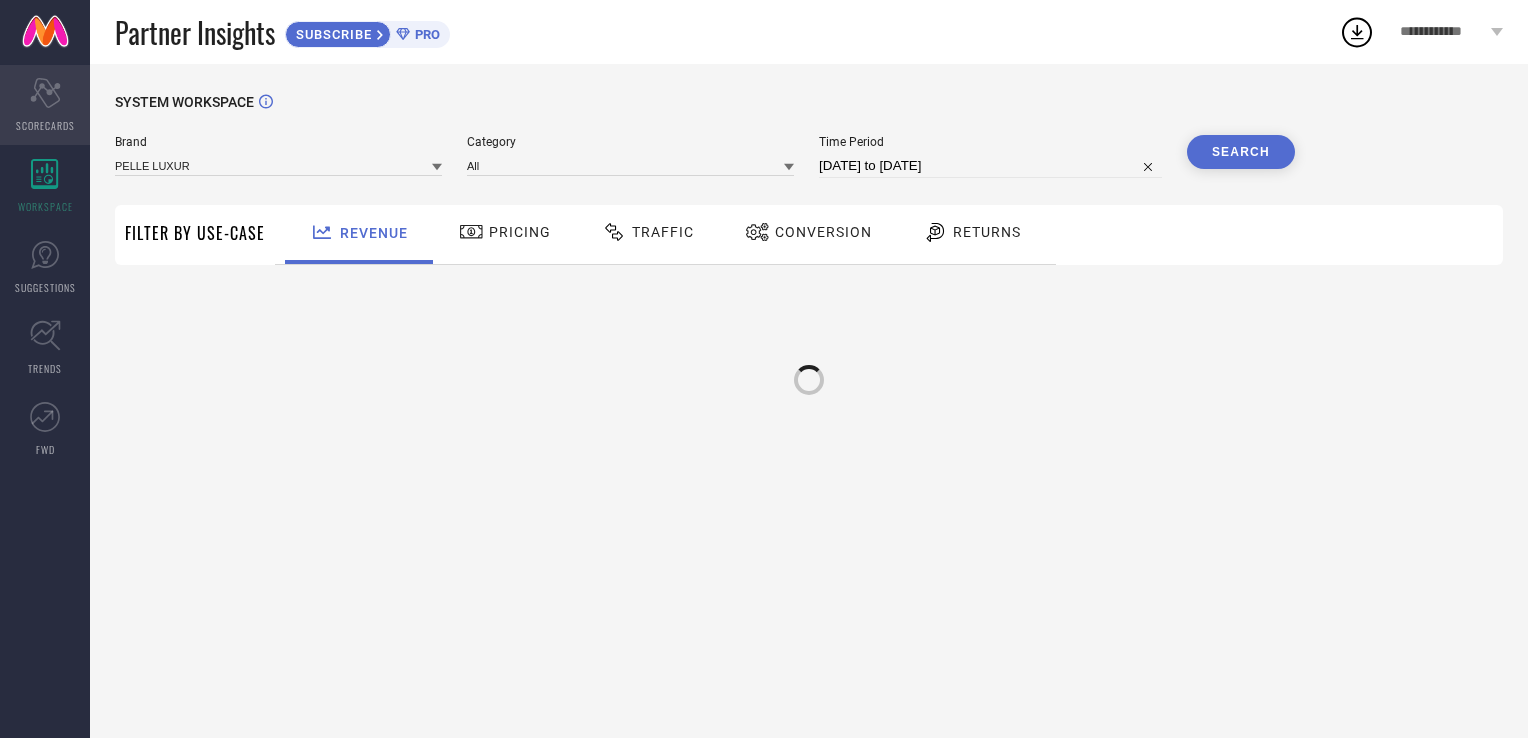 click on "SCORECARDS" at bounding box center (45, 125) 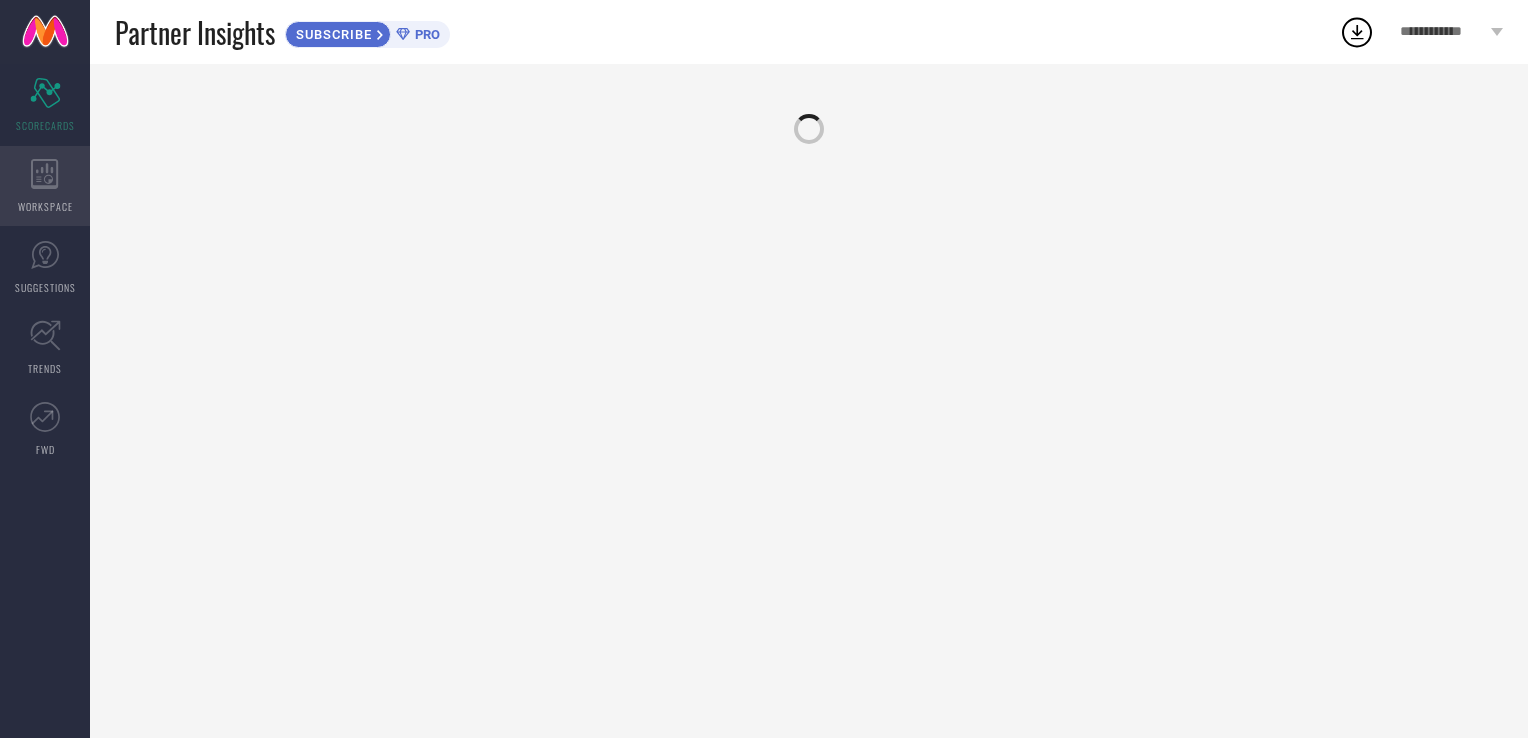 click on "WORKSPACE" at bounding box center [45, 186] 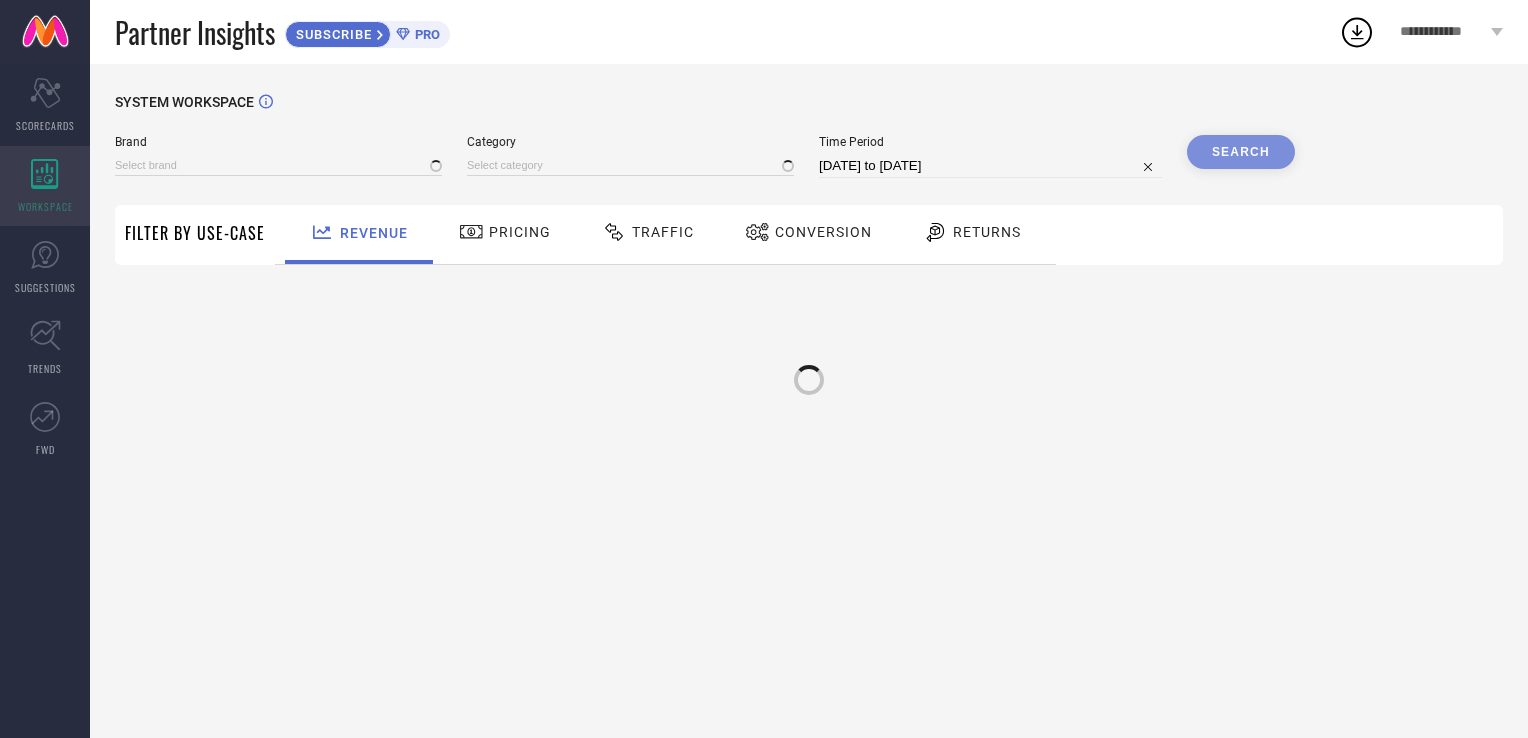 type on "PELLE LUXUR" 